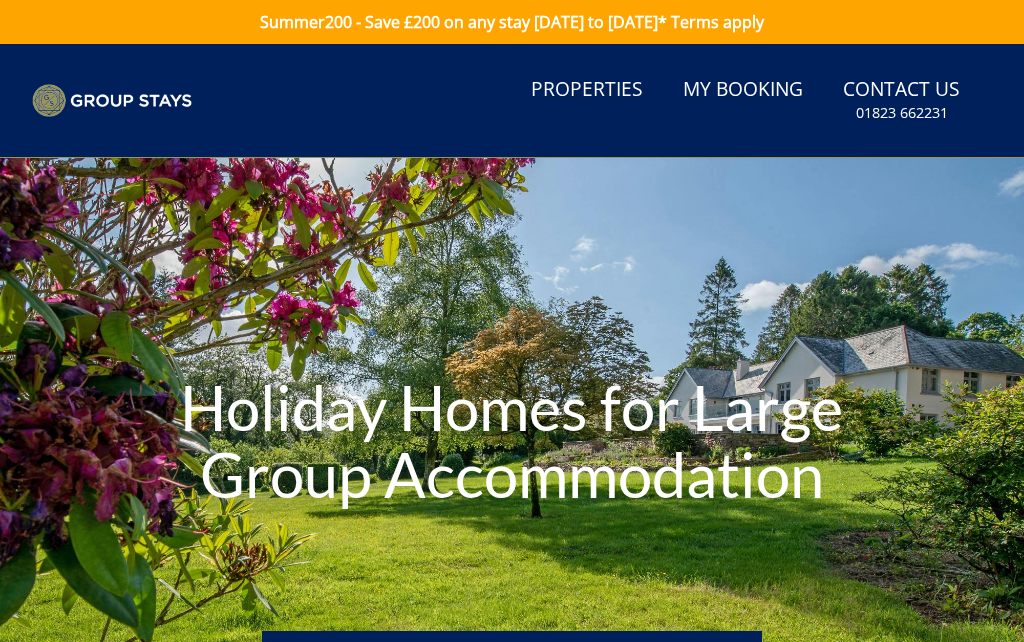 scroll, scrollTop: 0, scrollLeft: 0, axis: both 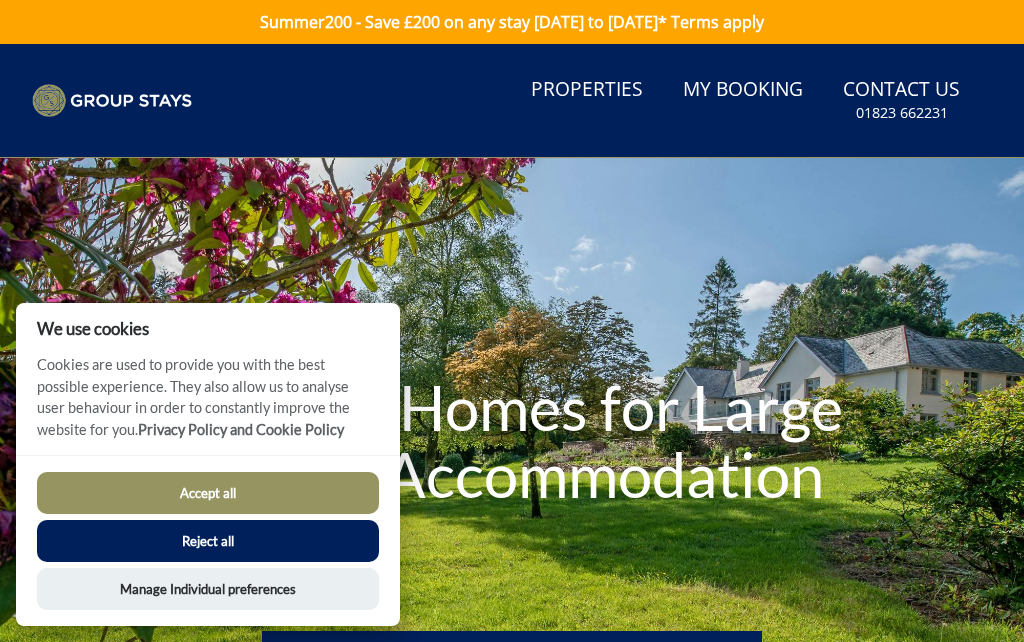 click on "Accept all" at bounding box center [208, 493] 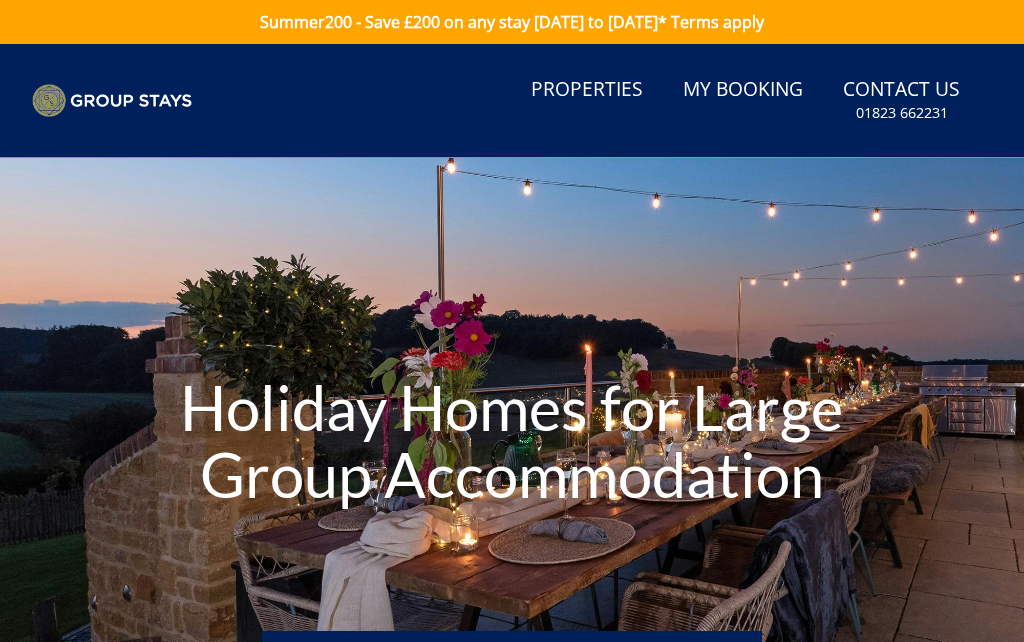 scroll, scrollTop: 0, scrollLeft: 0, axis: both 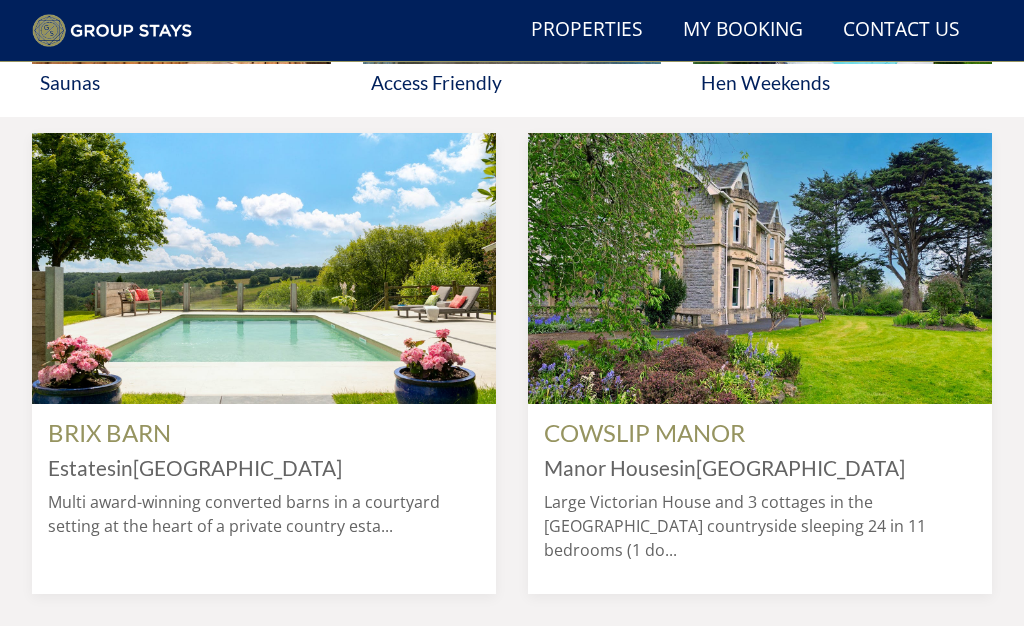 click at bounding box center (760, 268) 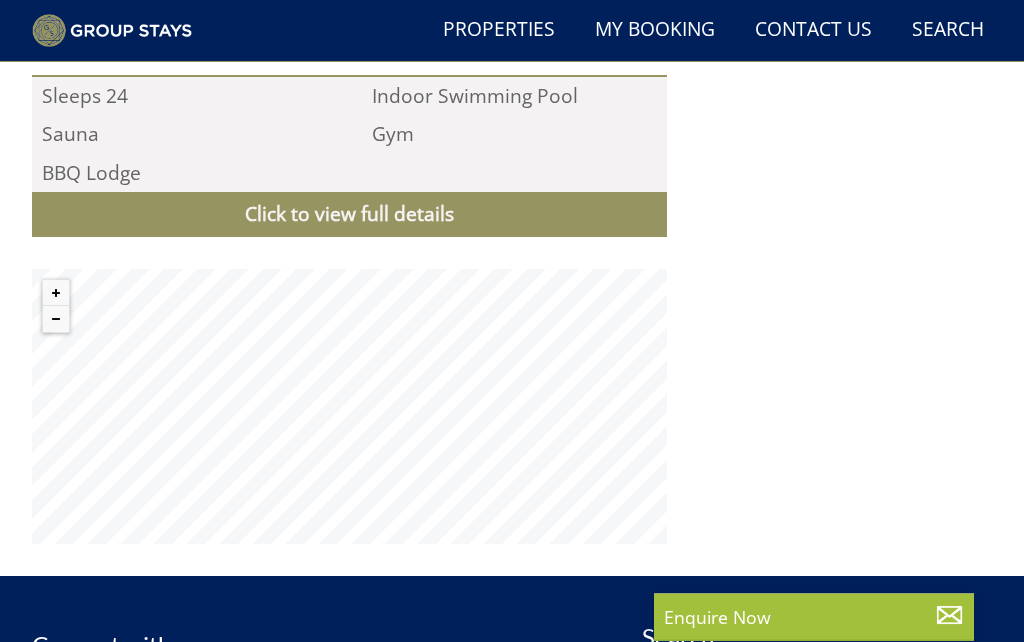 scroll, scrollTop: 2043, scrollLeft: 0, axis: vertical 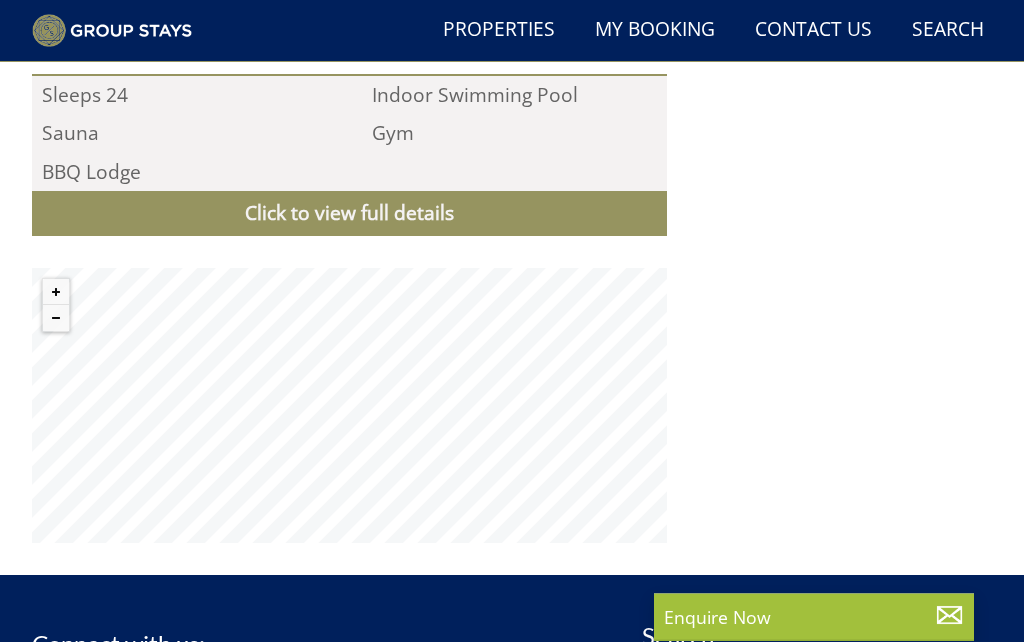 click on "Enquire Now" at bounding box center [814, 617] 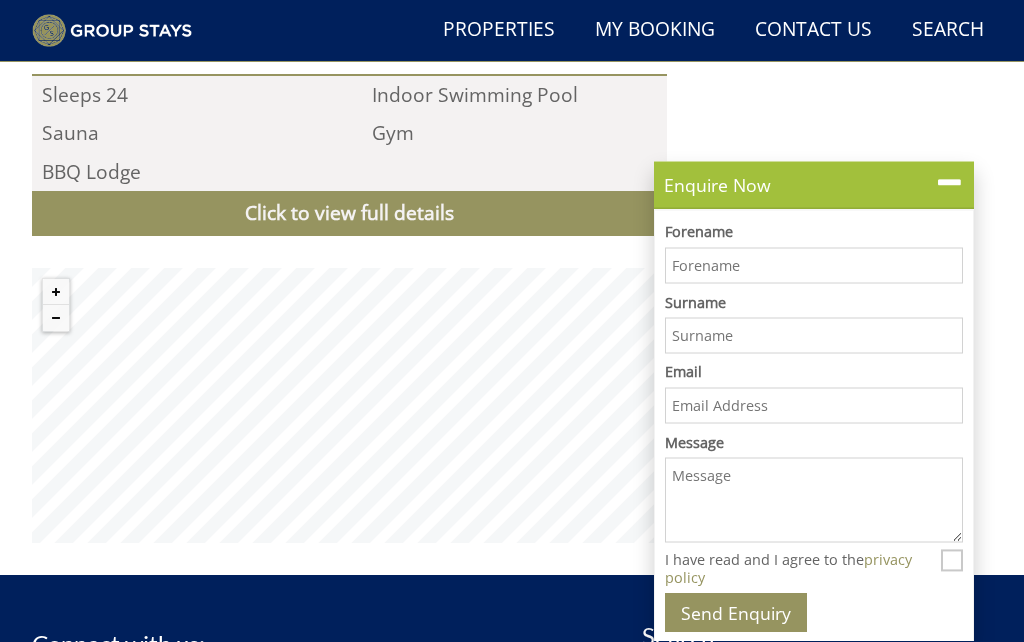 scroll, scrollTop: 2314, scrollLeft: 0, axis: vertical 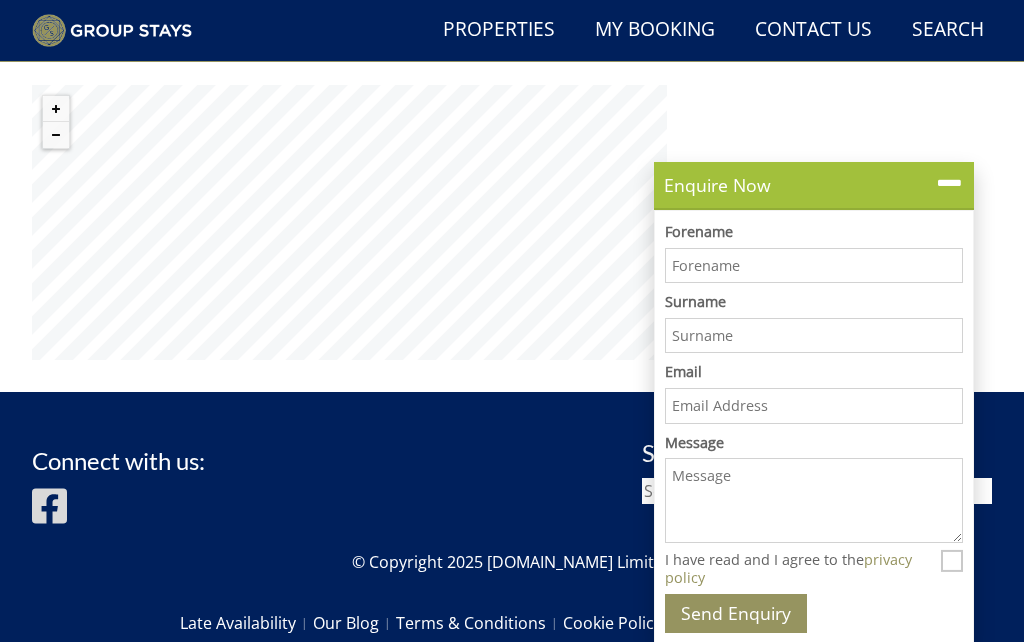 click at bounding box center [949, 183] 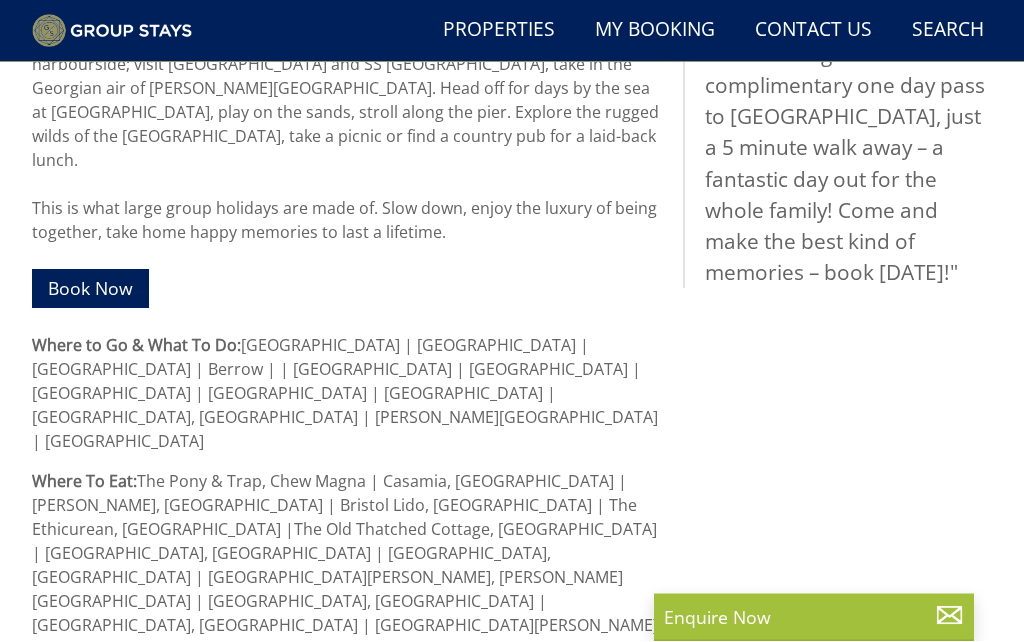 scroll, scrollTop: 1375, scrollLeft: 0, axis: vertical 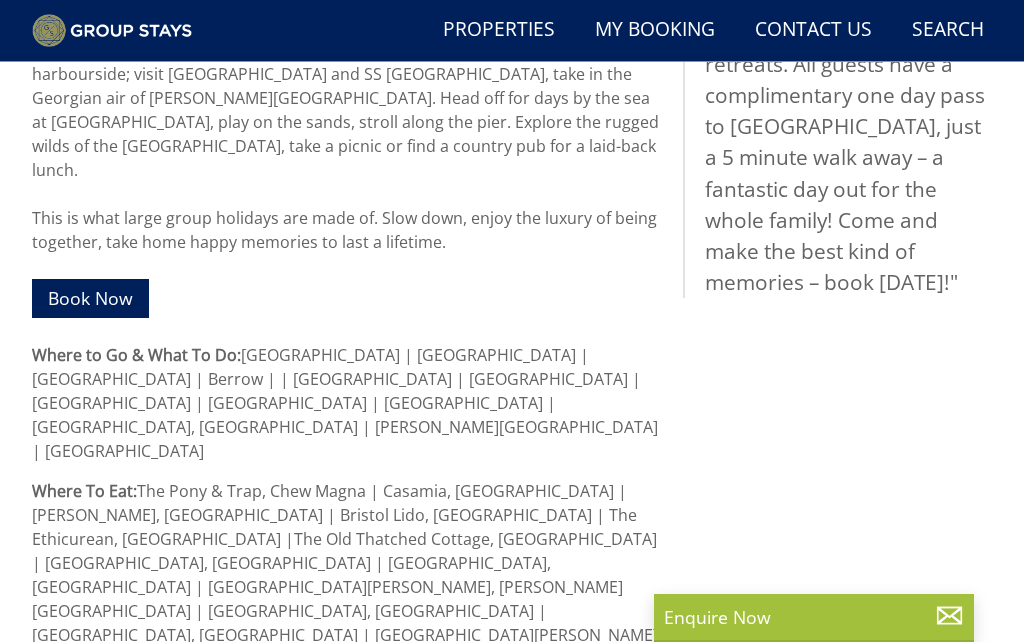 click on "My Booking" at bounding box center (655, 30) 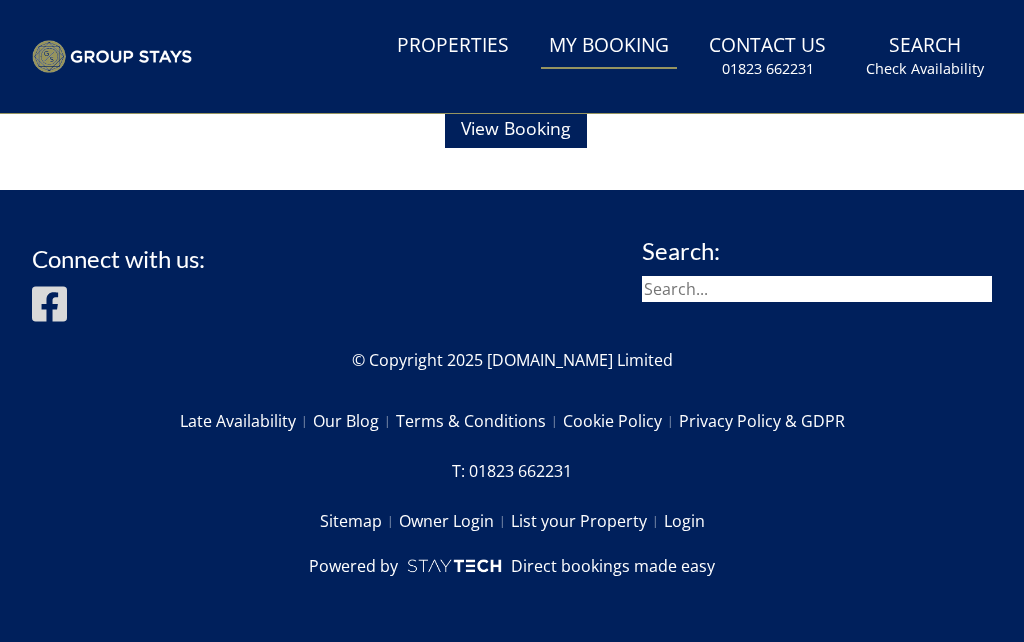 scroll, scrollTop: 0, scrollLeft: 0, axis: both 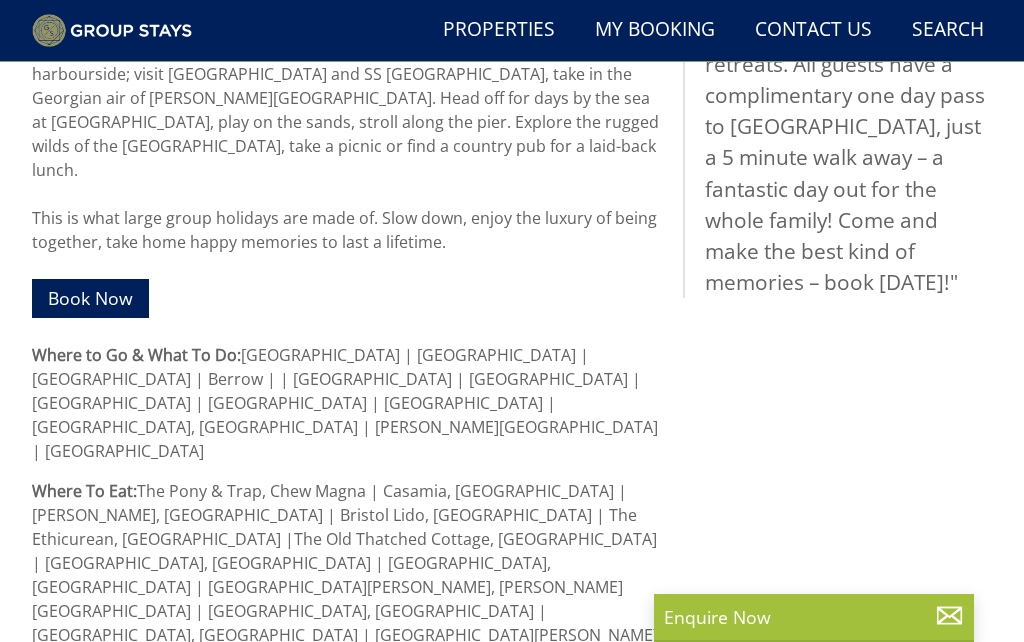 click on "Book Now" at bounding box center [90, 298] 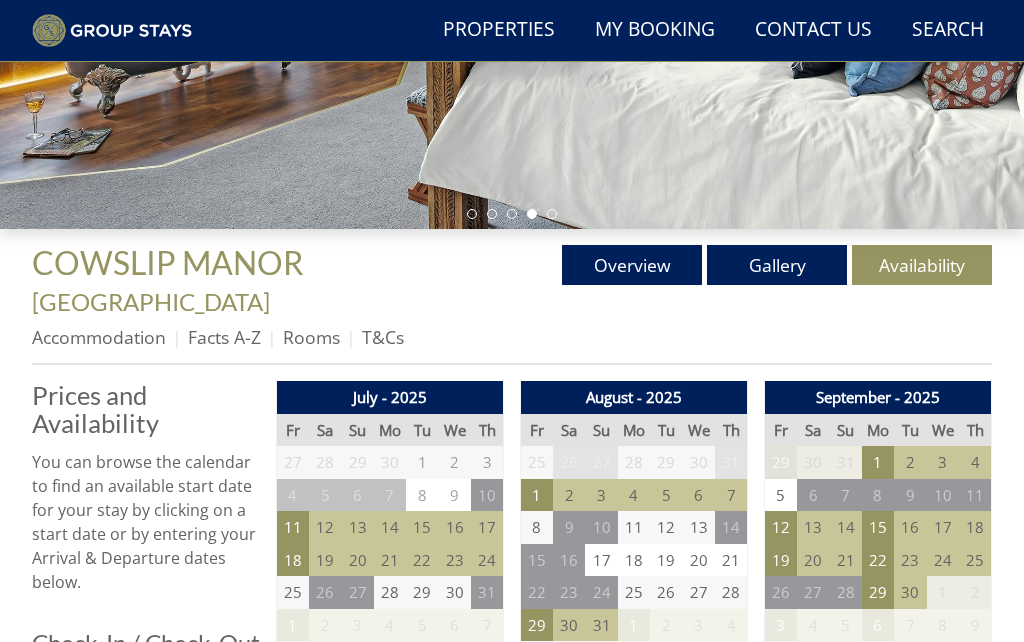 scroll, scrollTop: 449, scrollLeft: 0, axis: vertical 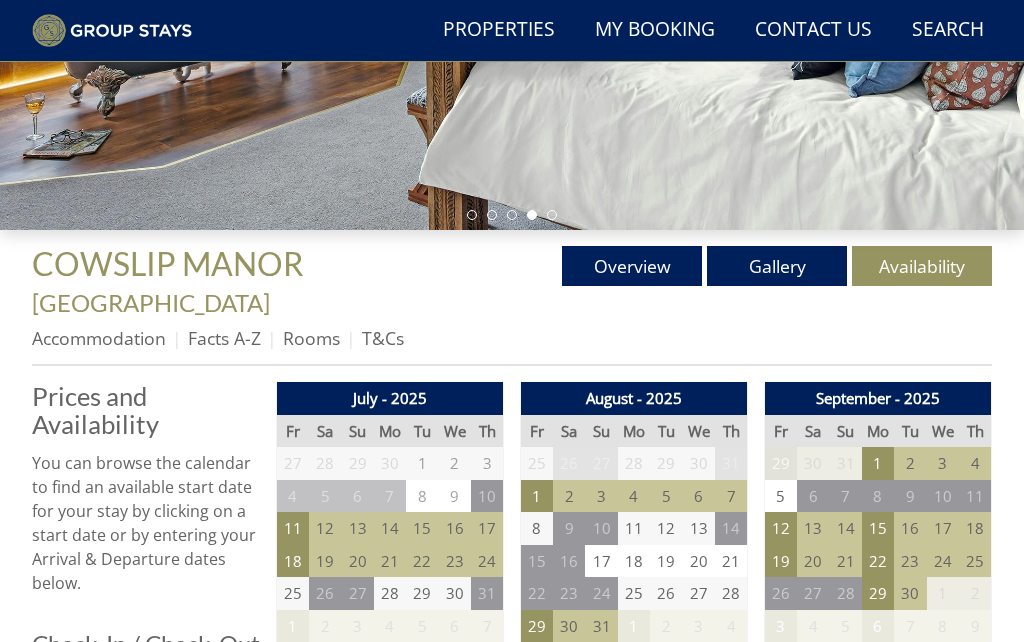 click on "10" at bounding box center (601, 528) 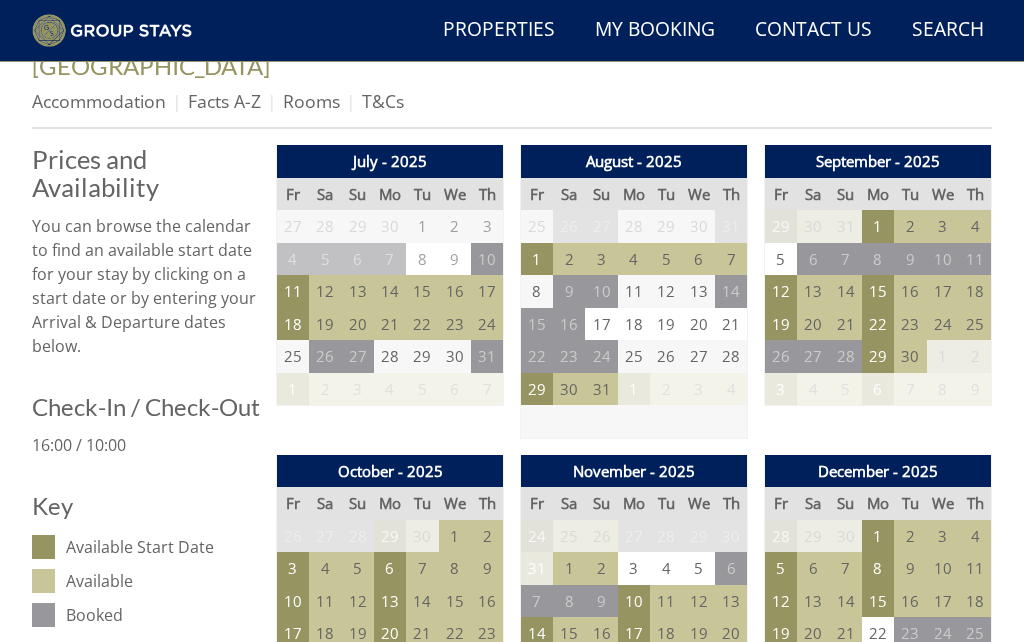 scroll, scrollTop: 687, scrollLeft: 0, axis: vertical 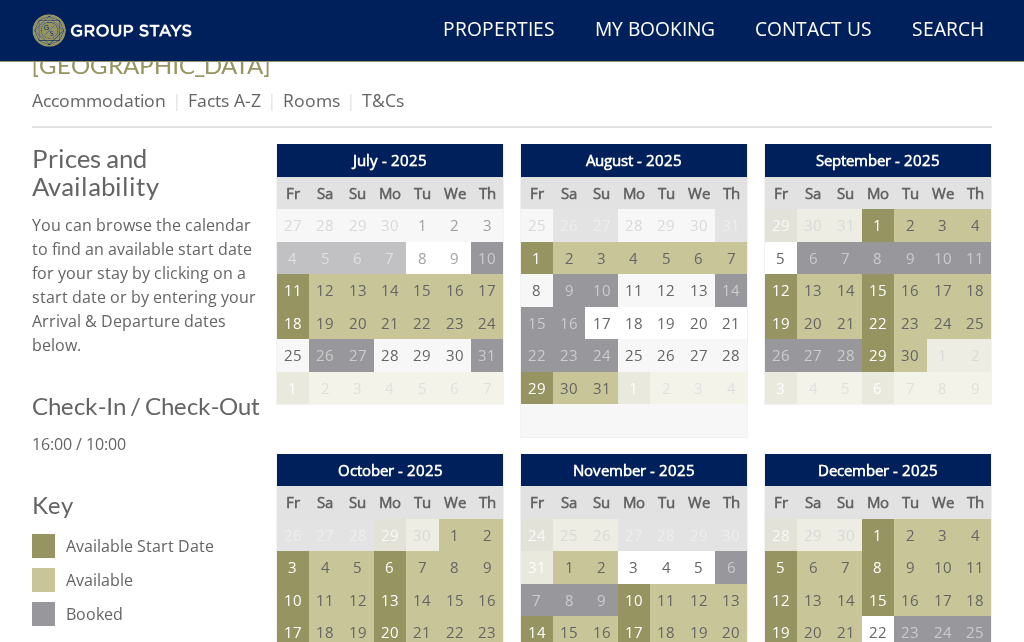 click on "12" at bounding box center [666, 290] 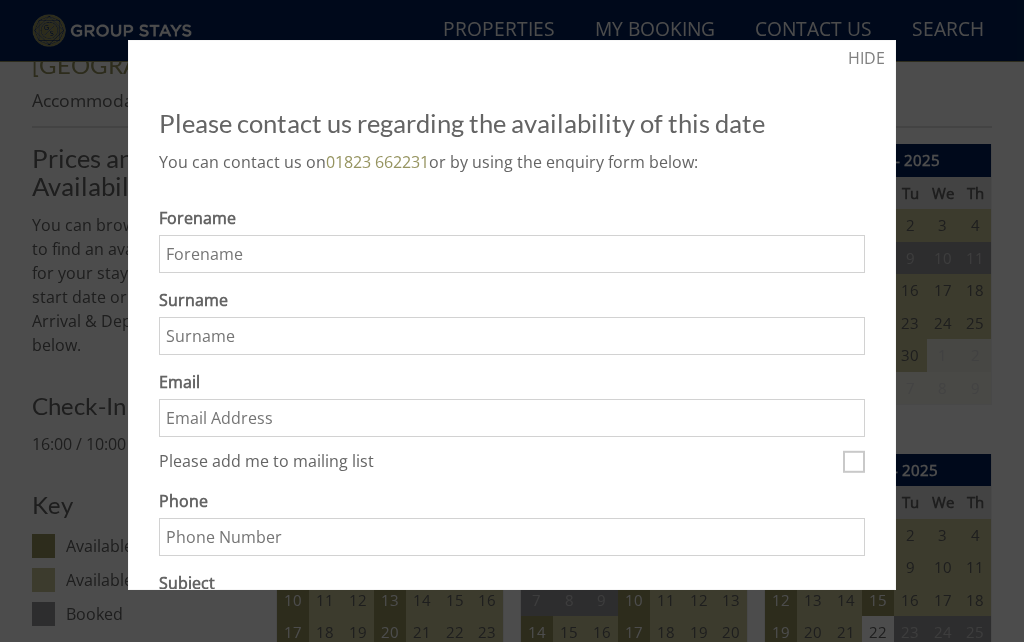 click on "HIDE" at bounding box center [866, 58] 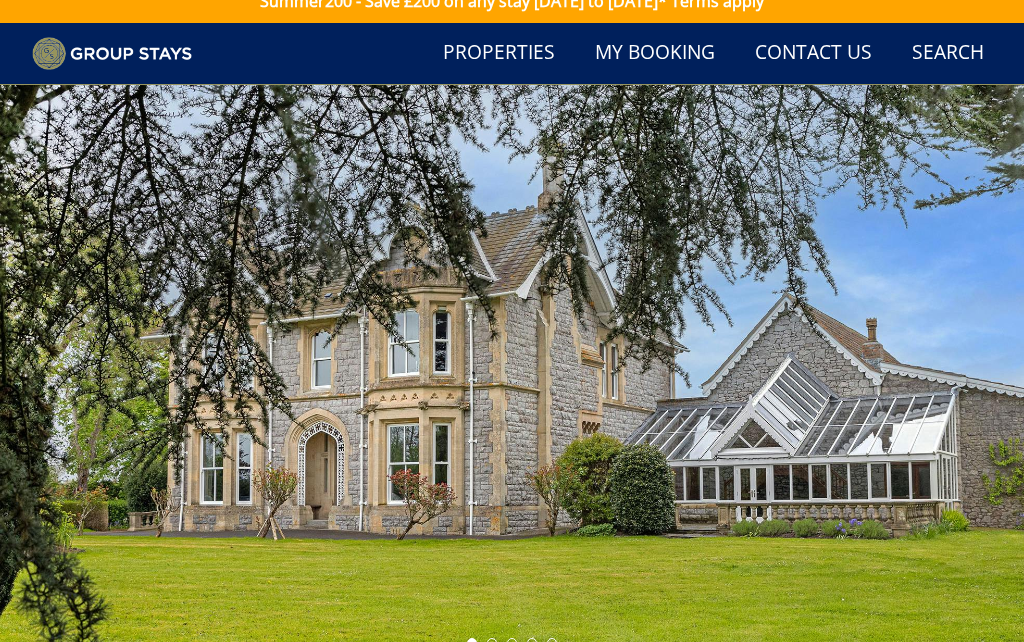 scroll, scrollTop: 0, scrollLeft: 0, axis: both 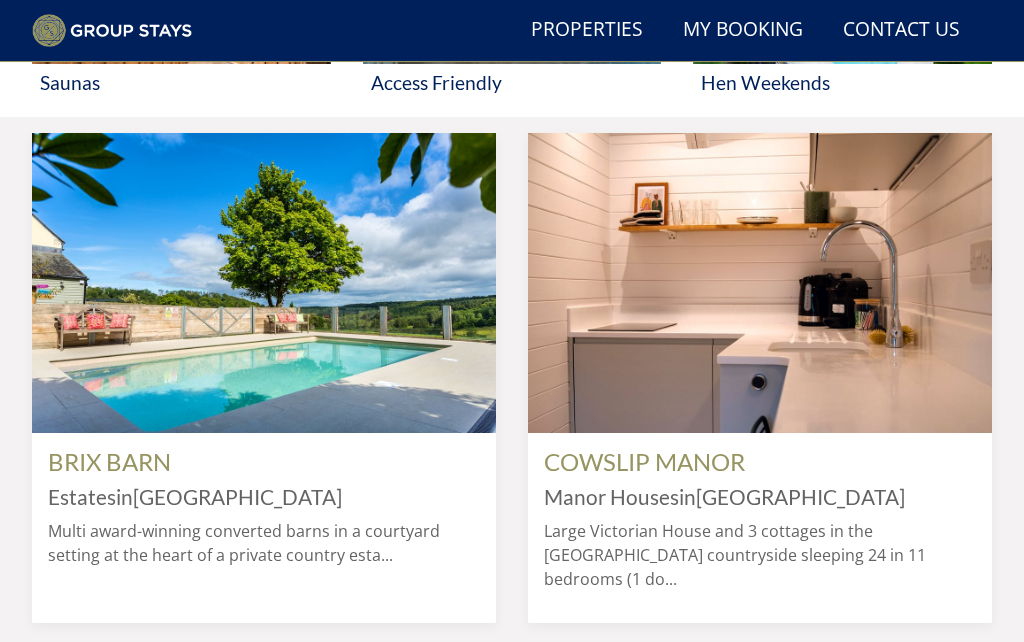 click at bounding box center [264, 283] 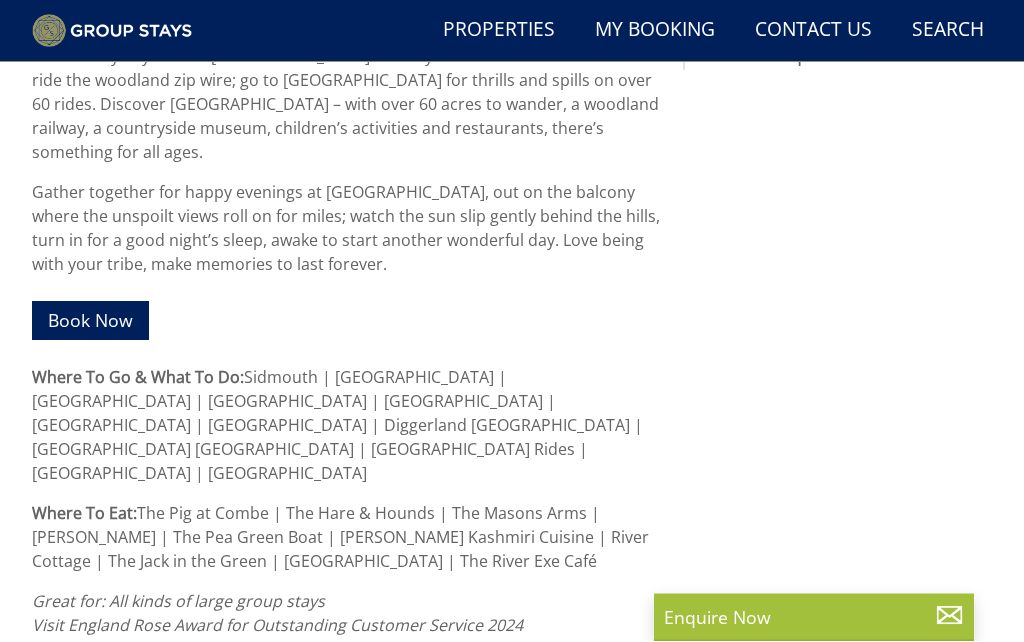 scroll, scrollTop: 1379, scrollLeft: 0, axis: vertical 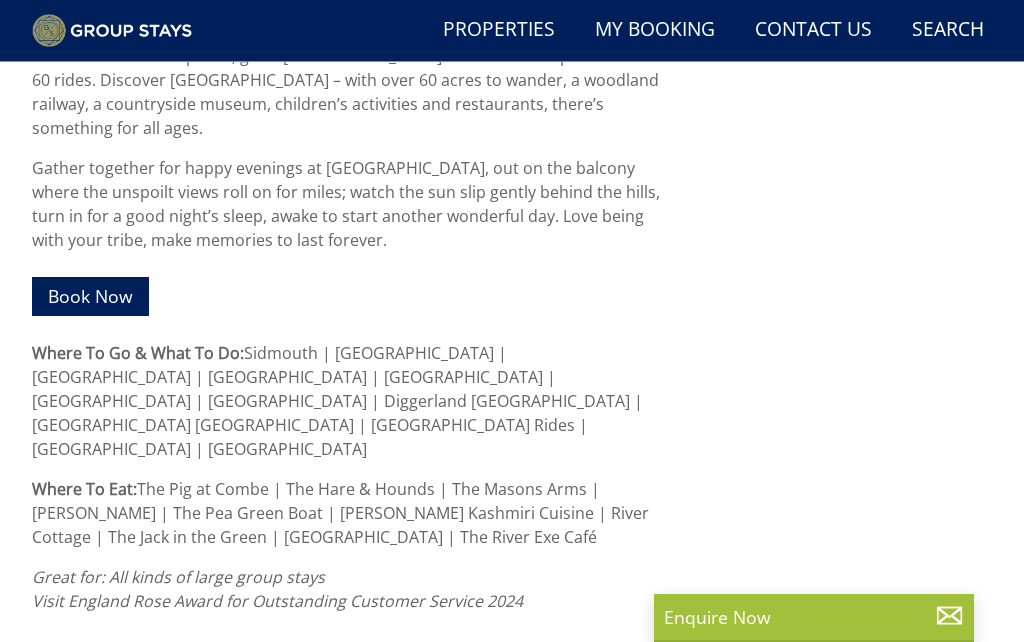 click on "Book Now" at bounding box center (90, 296) 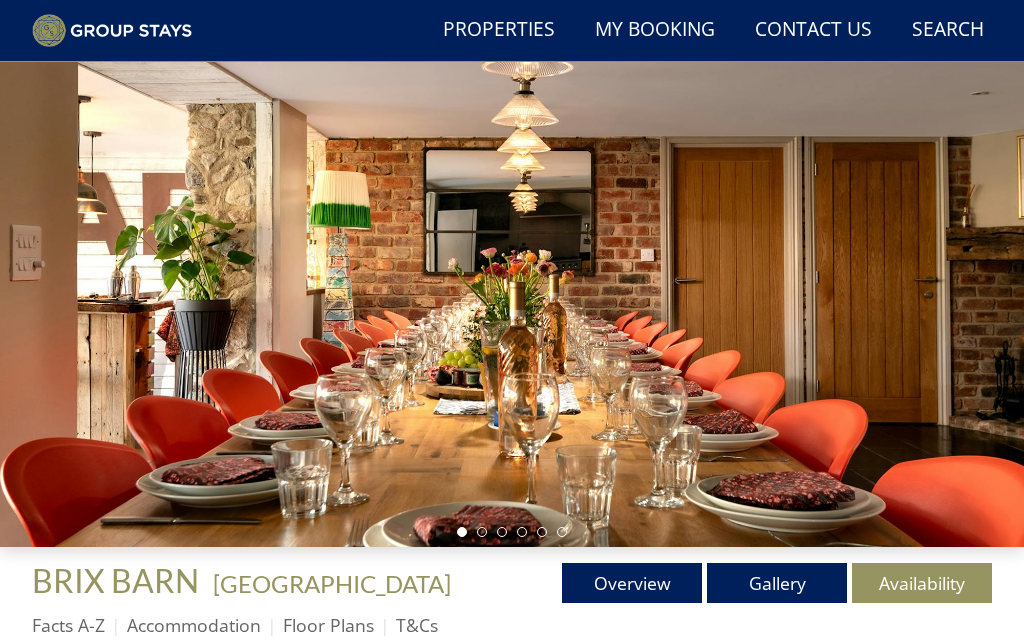 scroll, scrollTop: 0, scrollLeft: 0, axis: both 